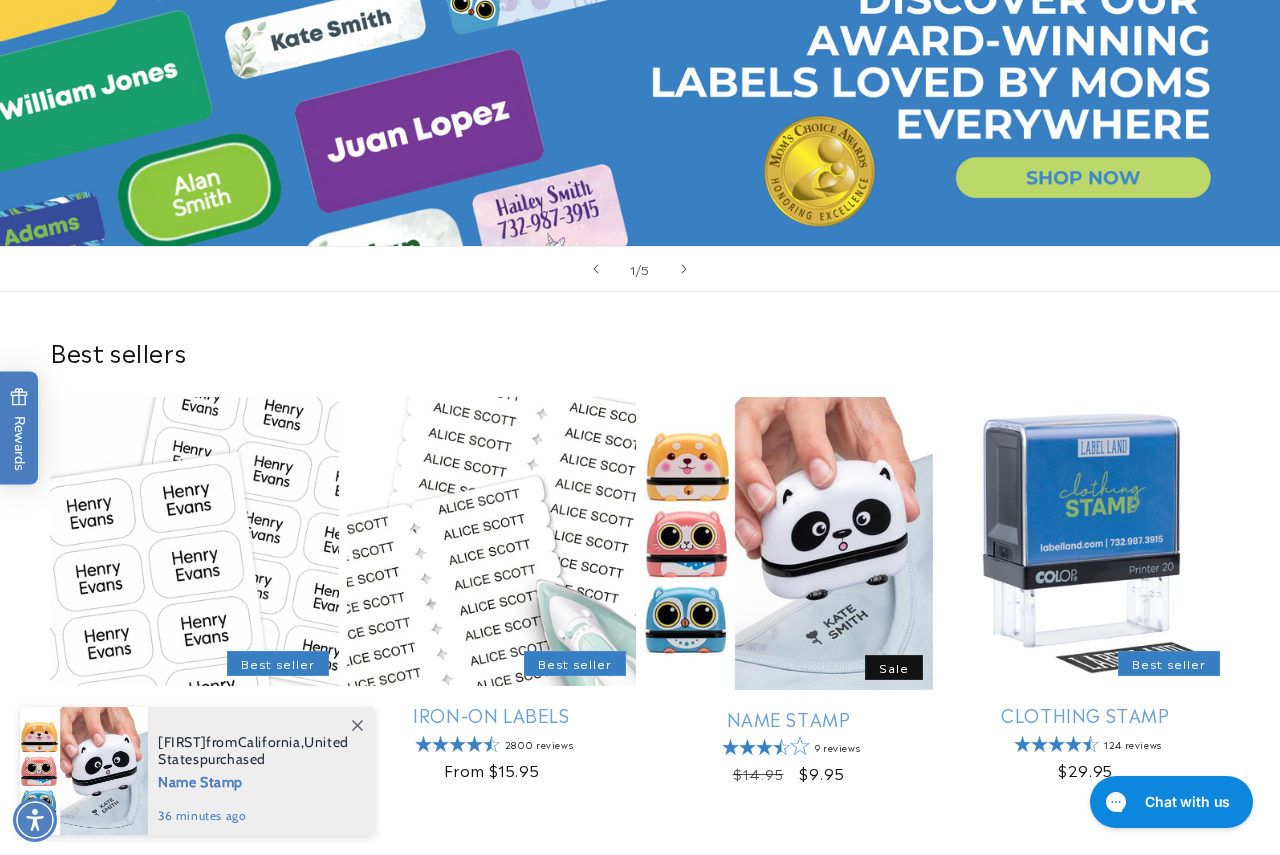 scroll, scrollTop: 0, scrollLeft: 0, axis: both 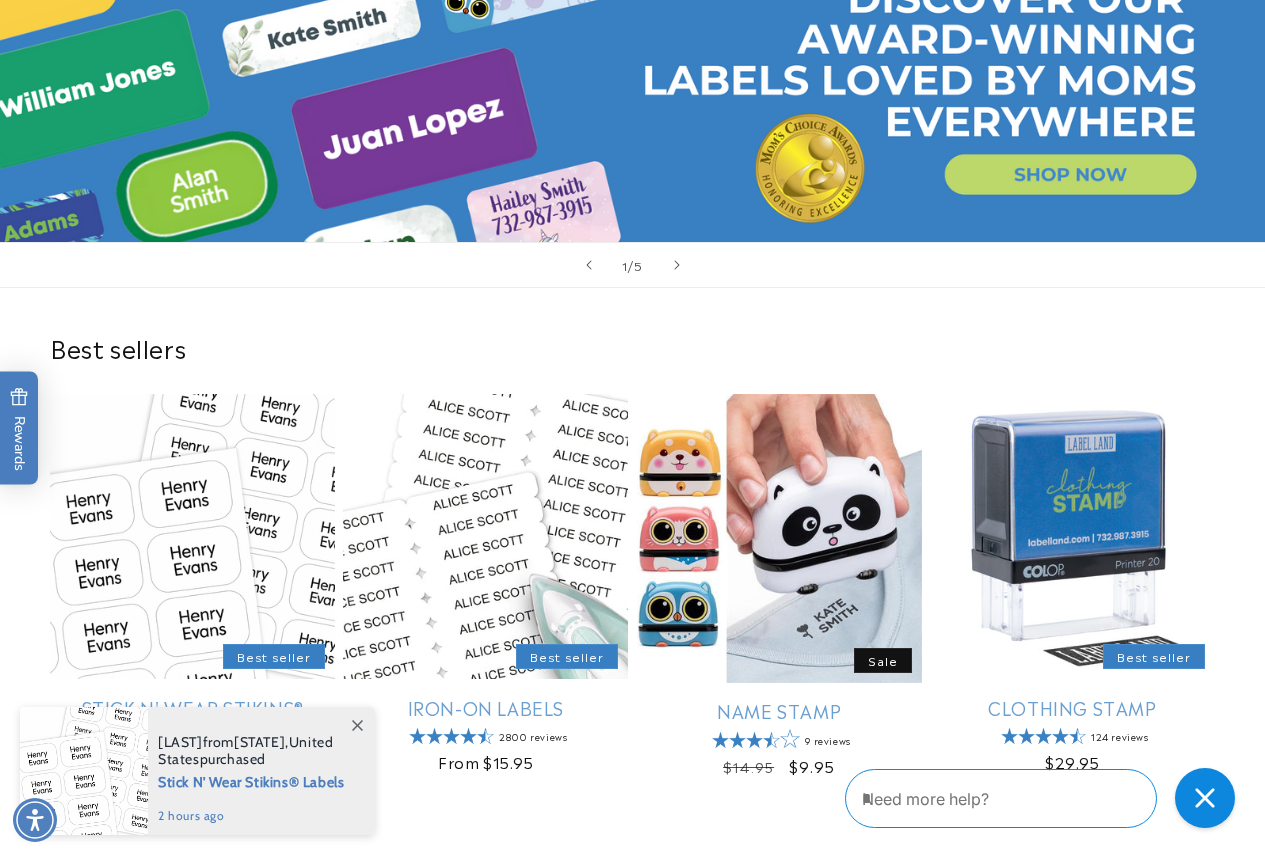 click at bounding box center [357, 725] 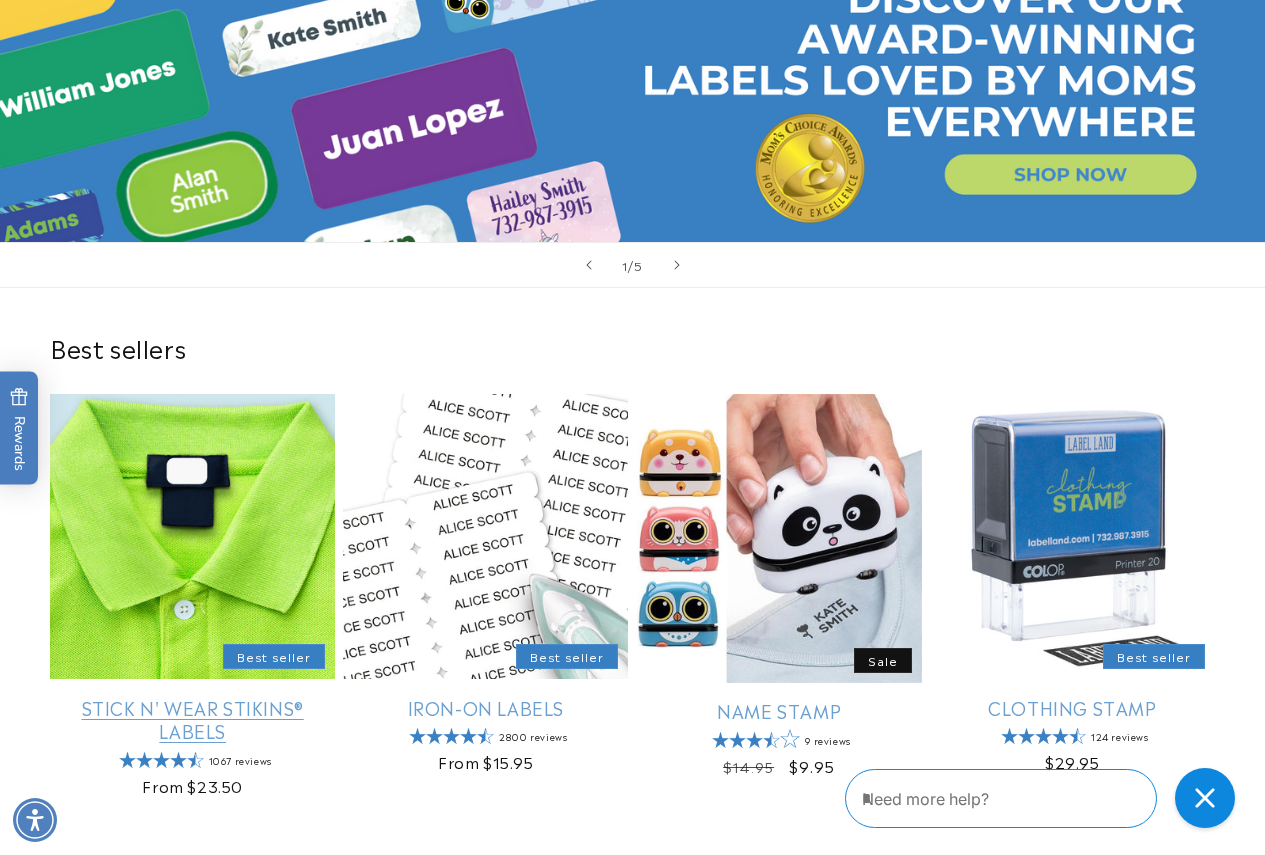 click on "Stick N' Wear Stikins® Labels" at bounding box center (192, 719) 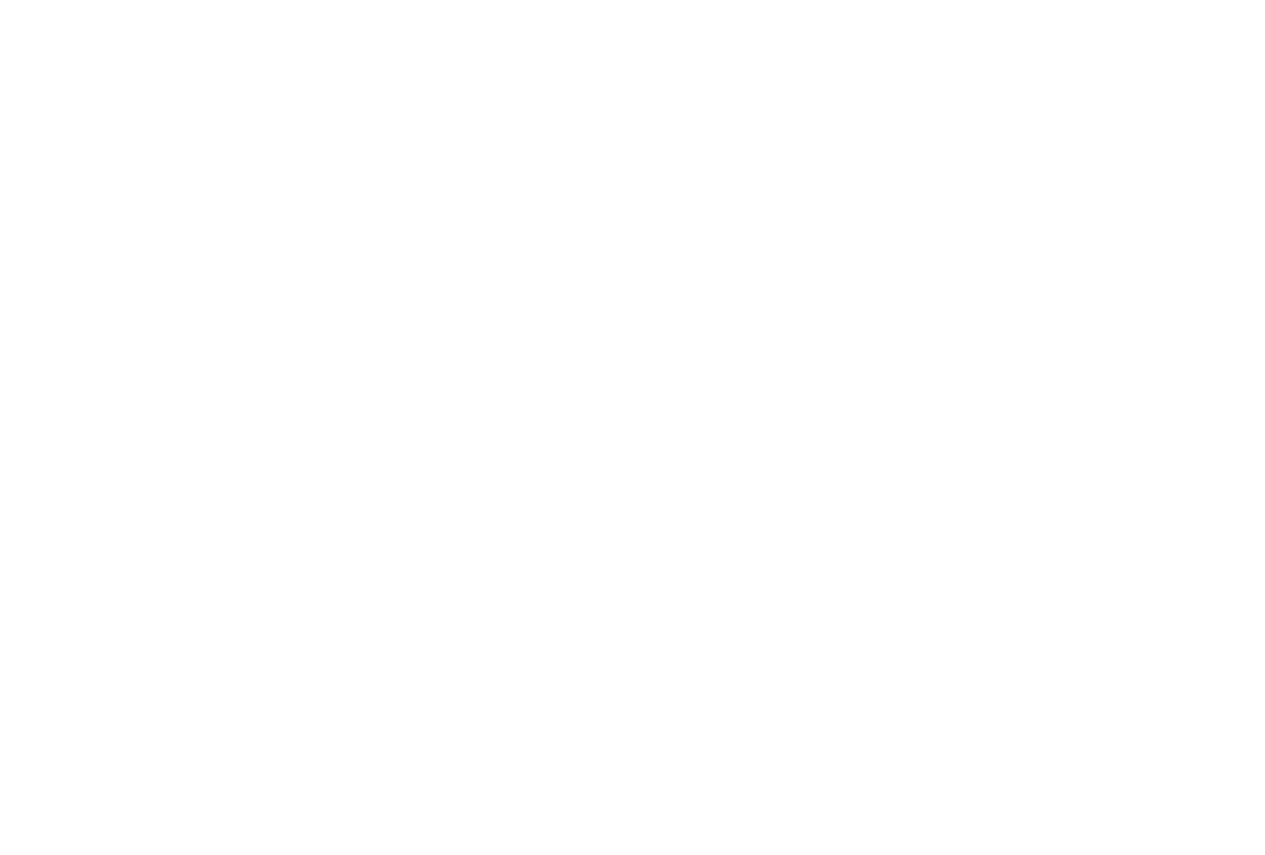 scroll, scrollTop: 0, scrollLeft: 0, axis: both 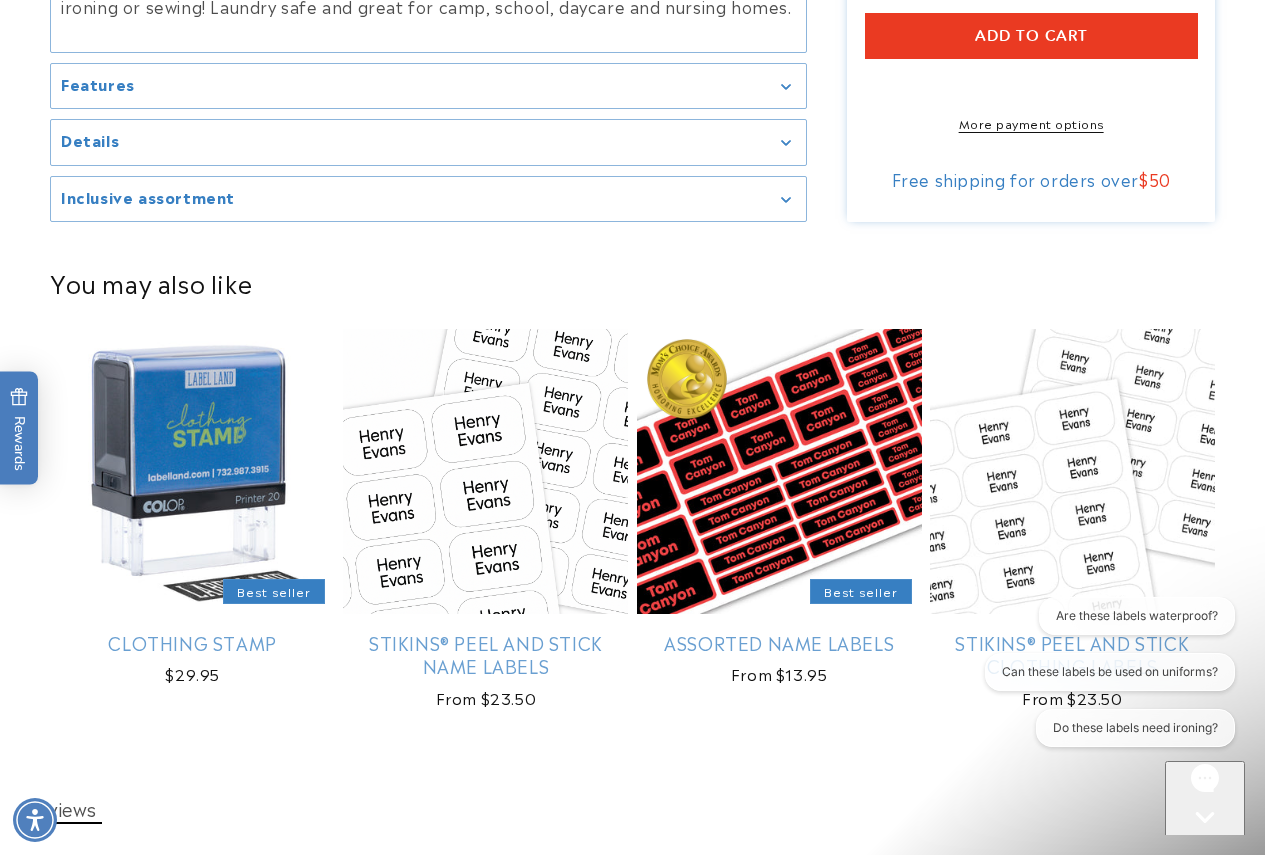 drag, startPoint x: 1273, startPoint y: 436, endPoint x: 1279, endPoint y: 446, distance: 11.661903 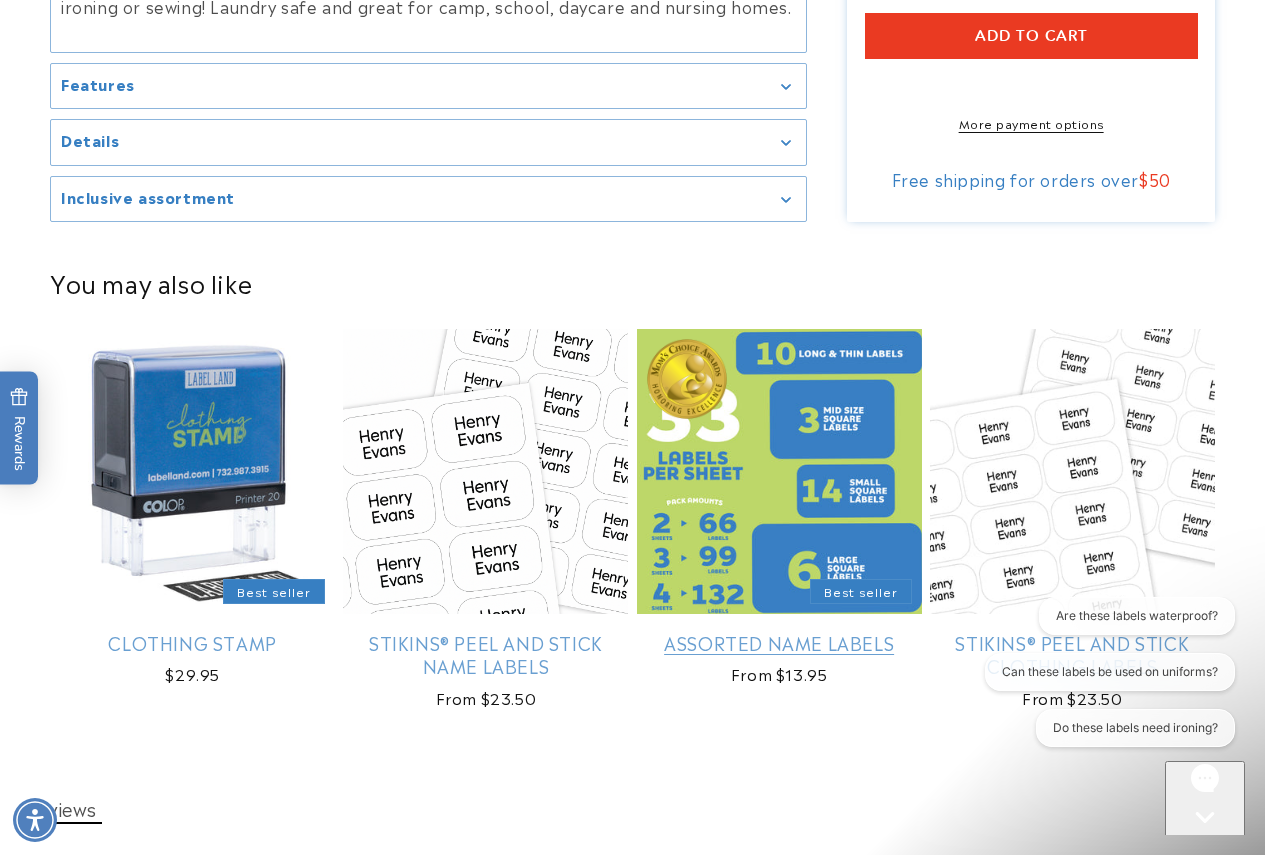 click on "Assorted Name Labels" at bounding box center (779, 642) 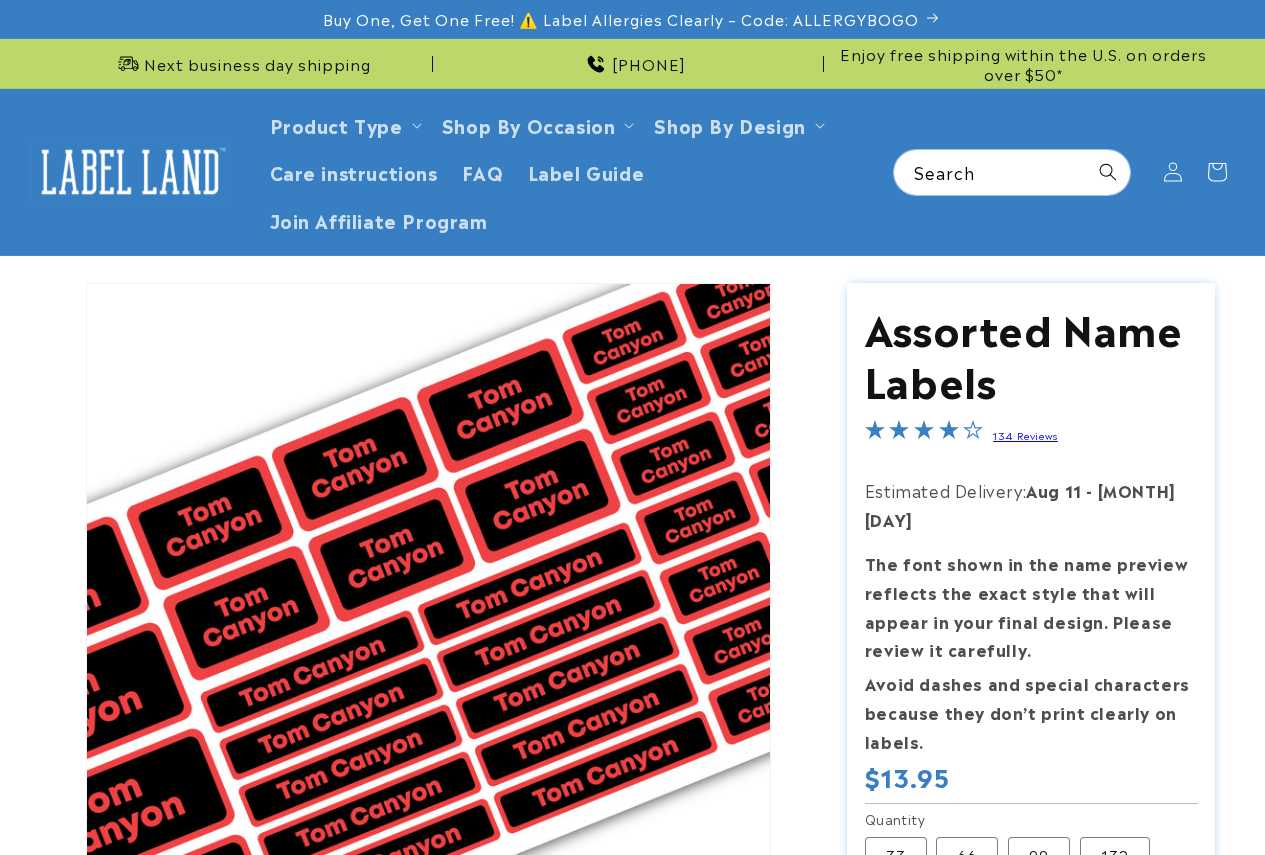 scroll, scrollTop: 0, scrollLeft: 0, axis: both 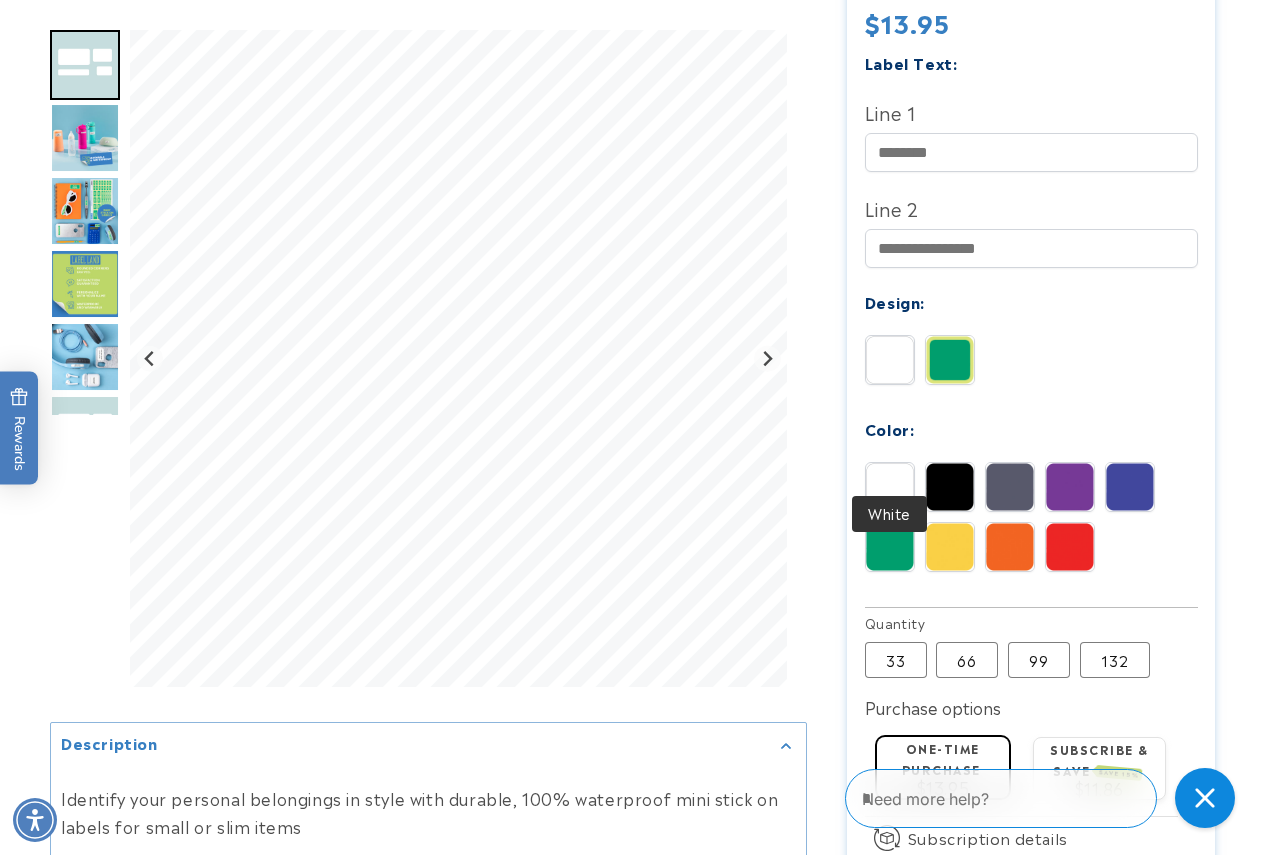 click at bounding box center [890, 487] 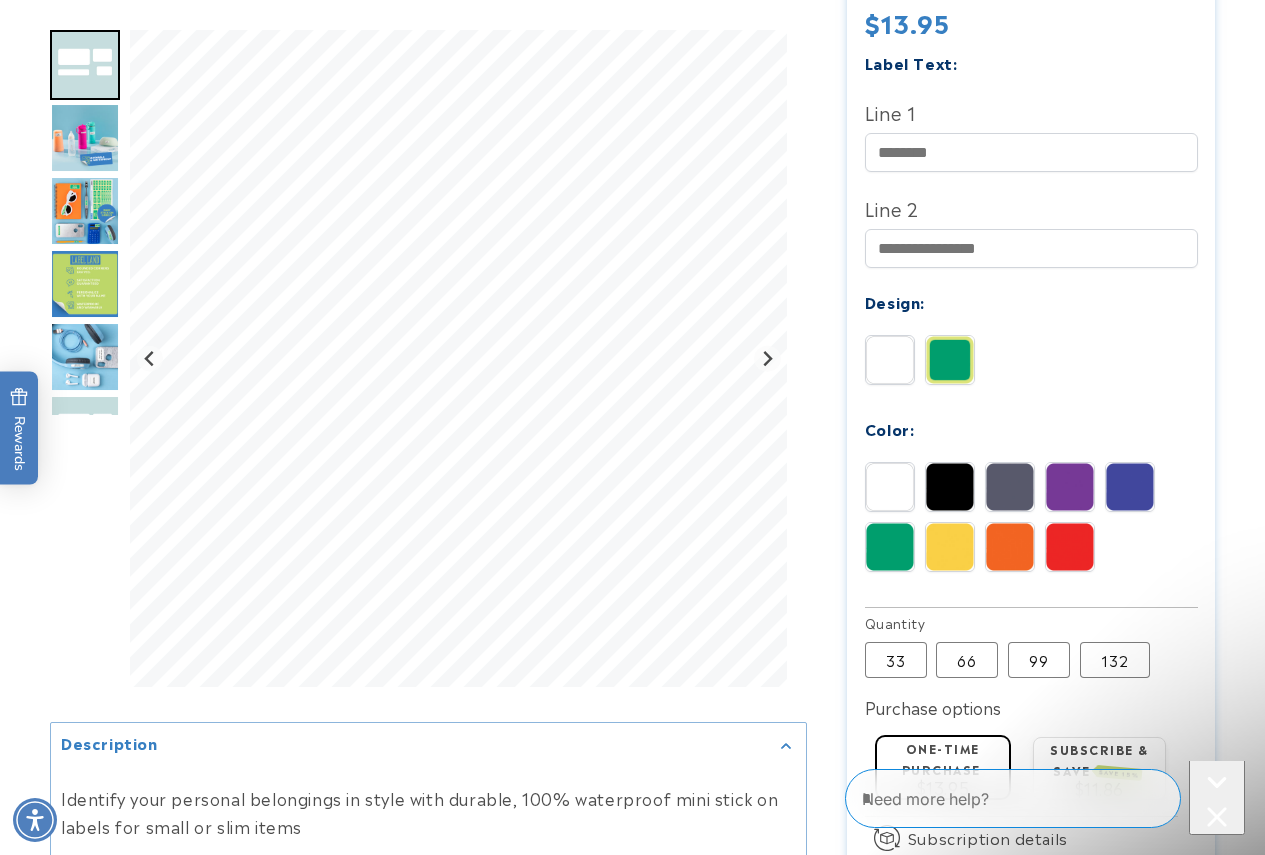 scroll, scrollTop: 0, scrollLeft: 0, axis: both 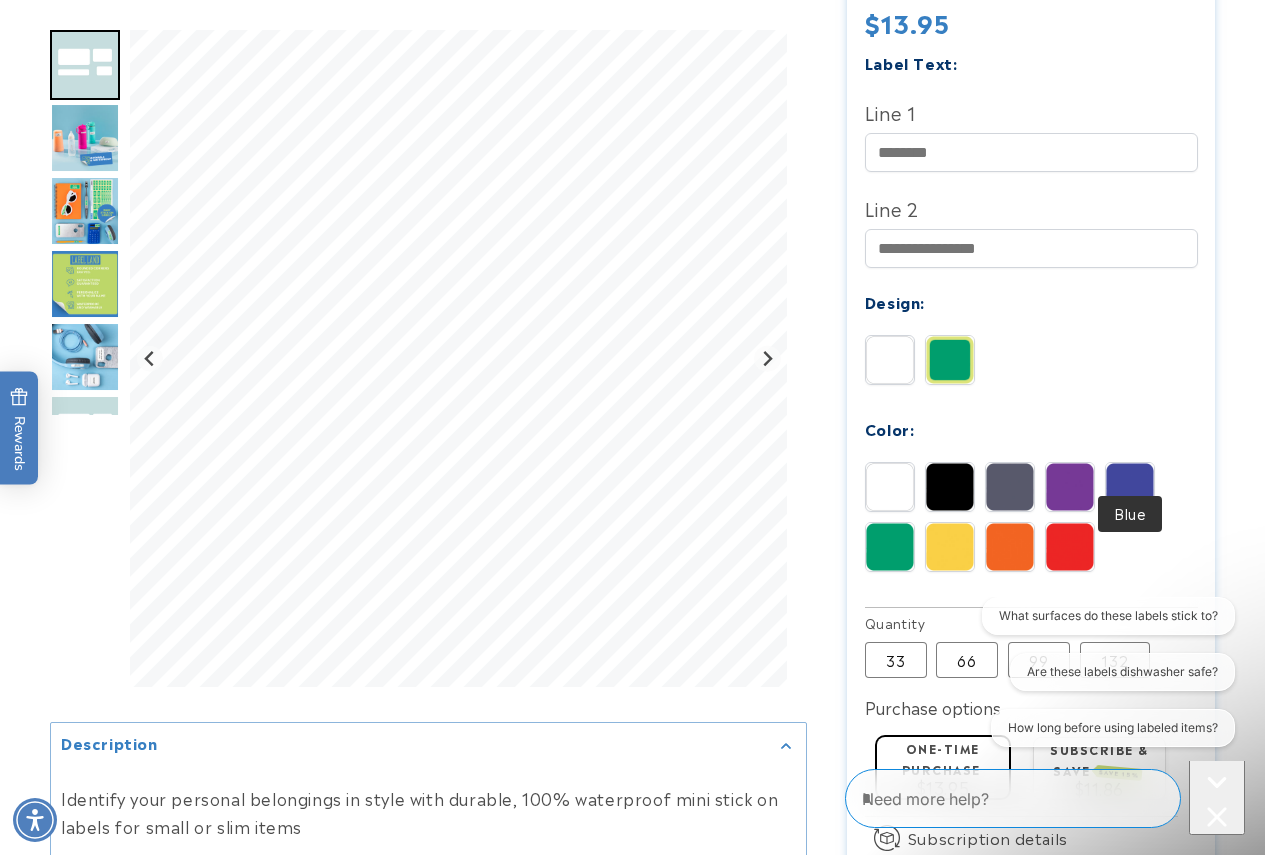 click at bounding box center (1130, 487) 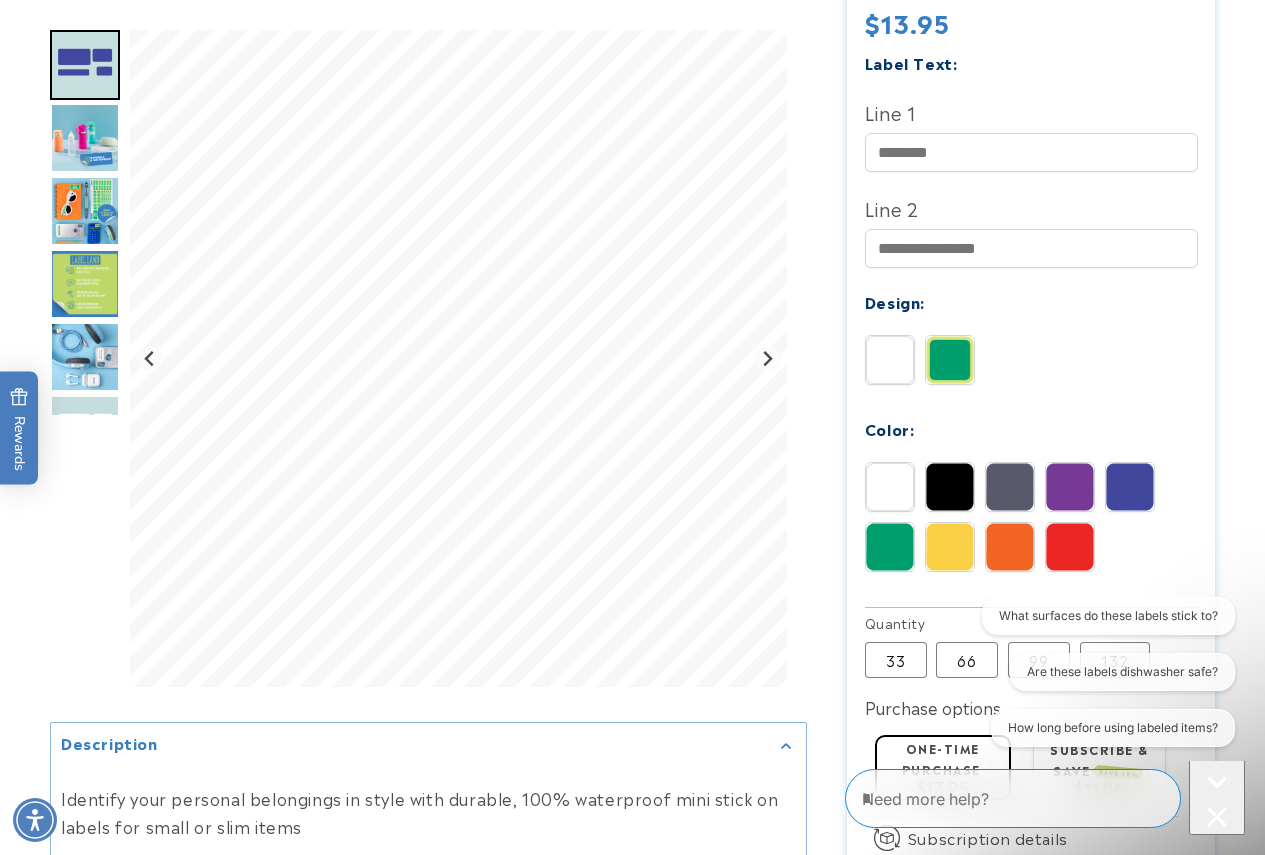 click at bounding box center (1130, 487) 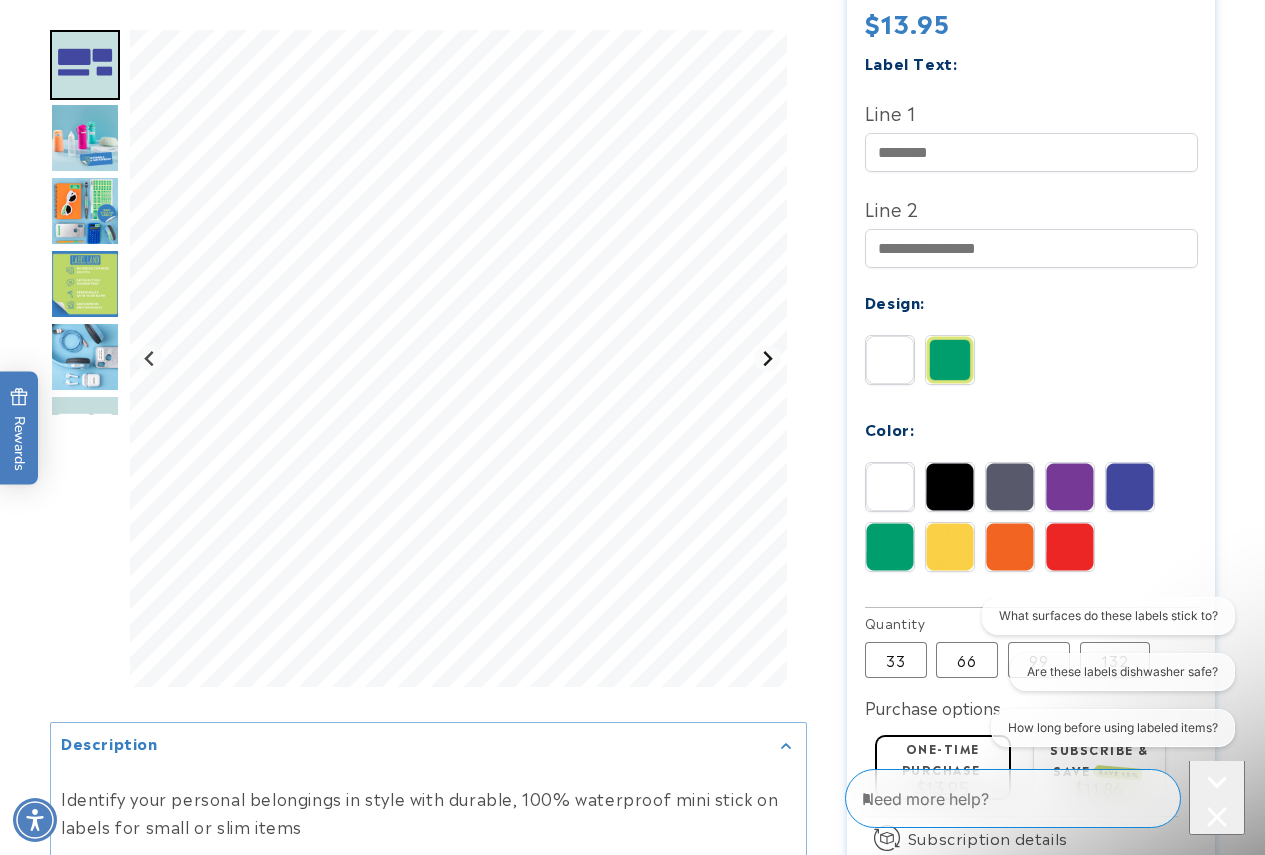 click at bounding box center (767, 358) 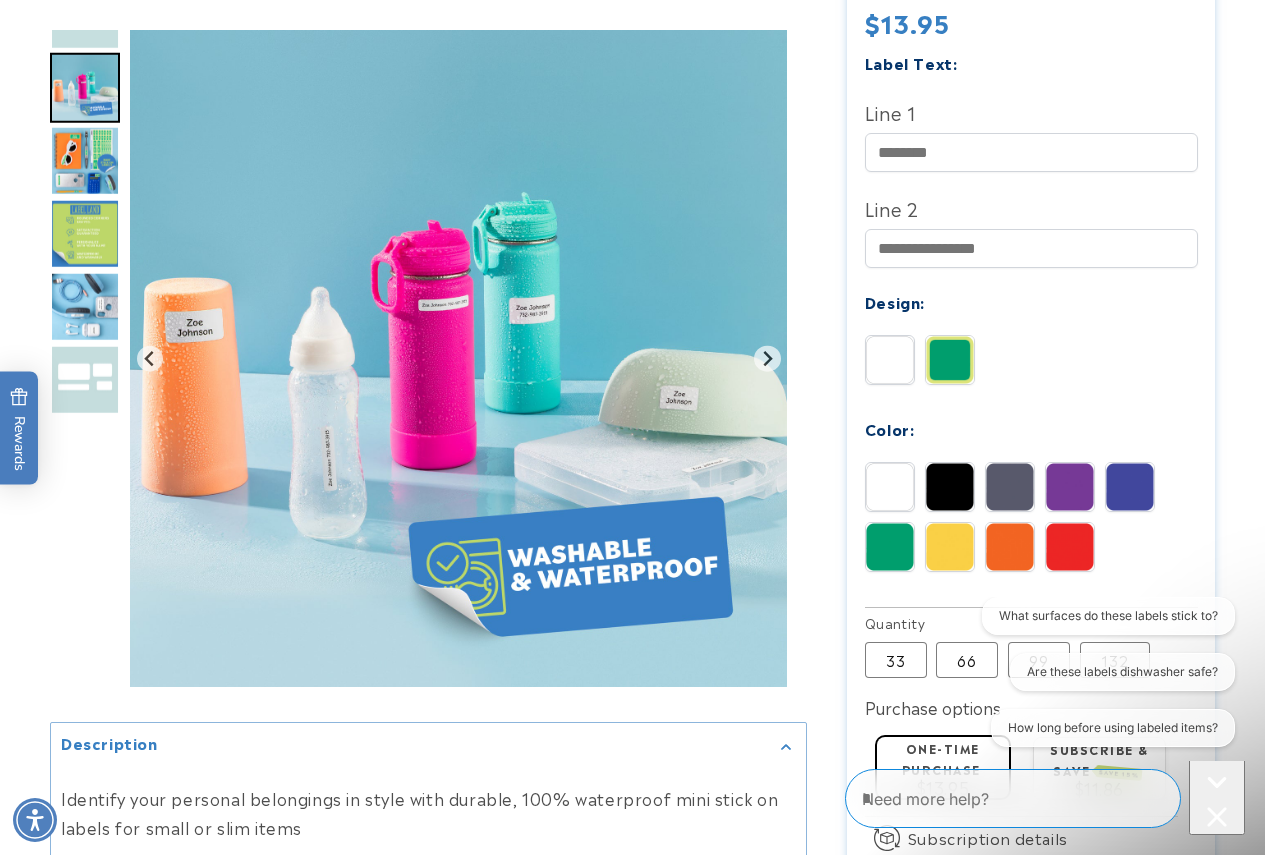 click on "Solid
Border" 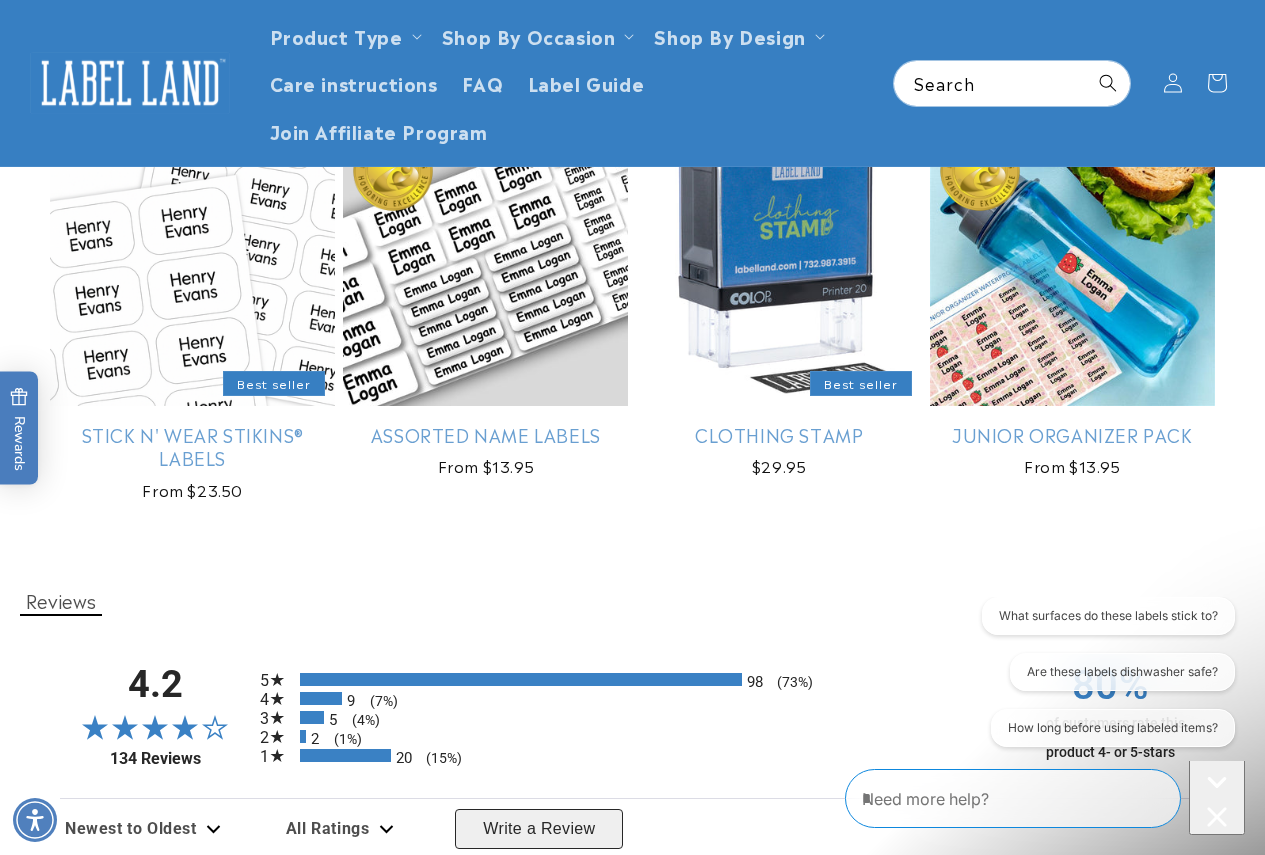 scroll, scrollTop: 1842, scrollLeft: 0, axis: vertical 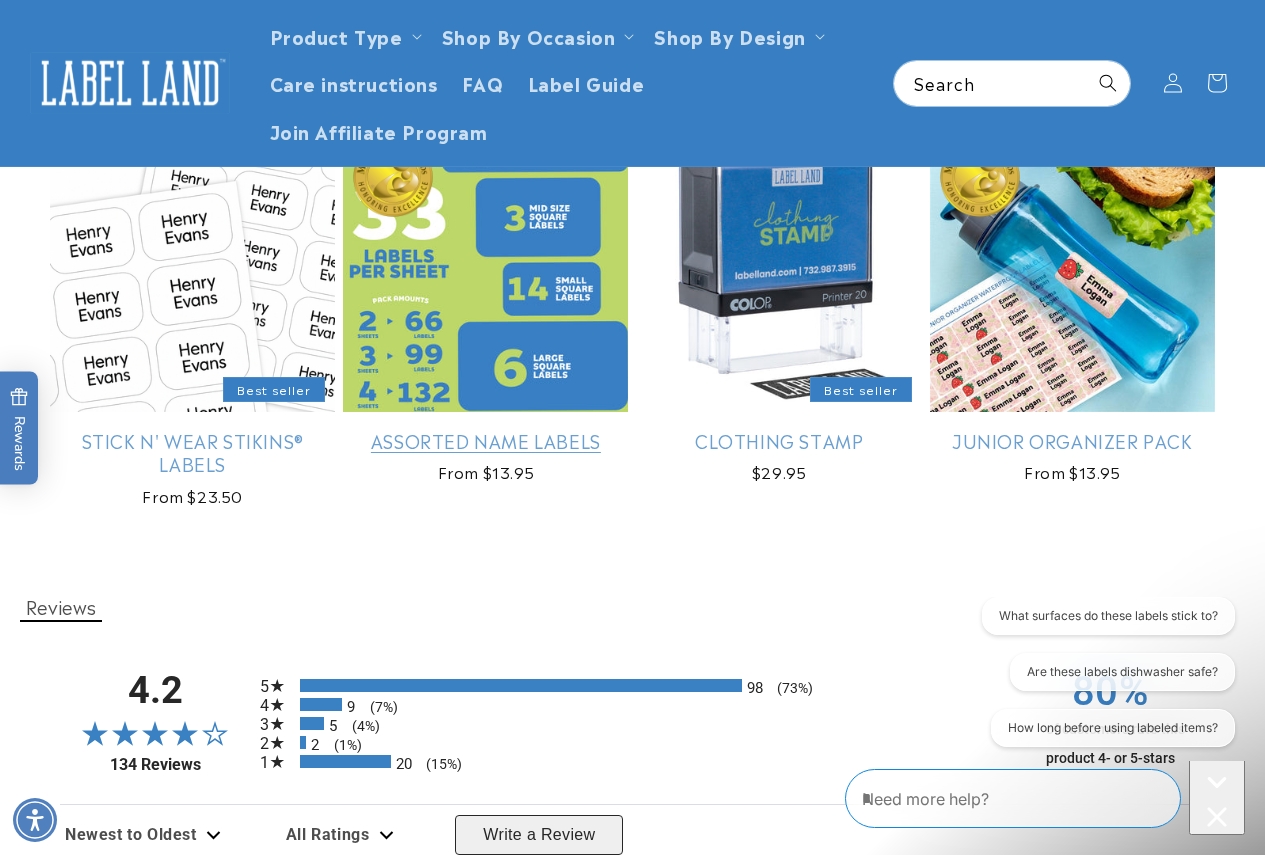 click on "Assorted Name Labels" at bounding box center [485, 440] 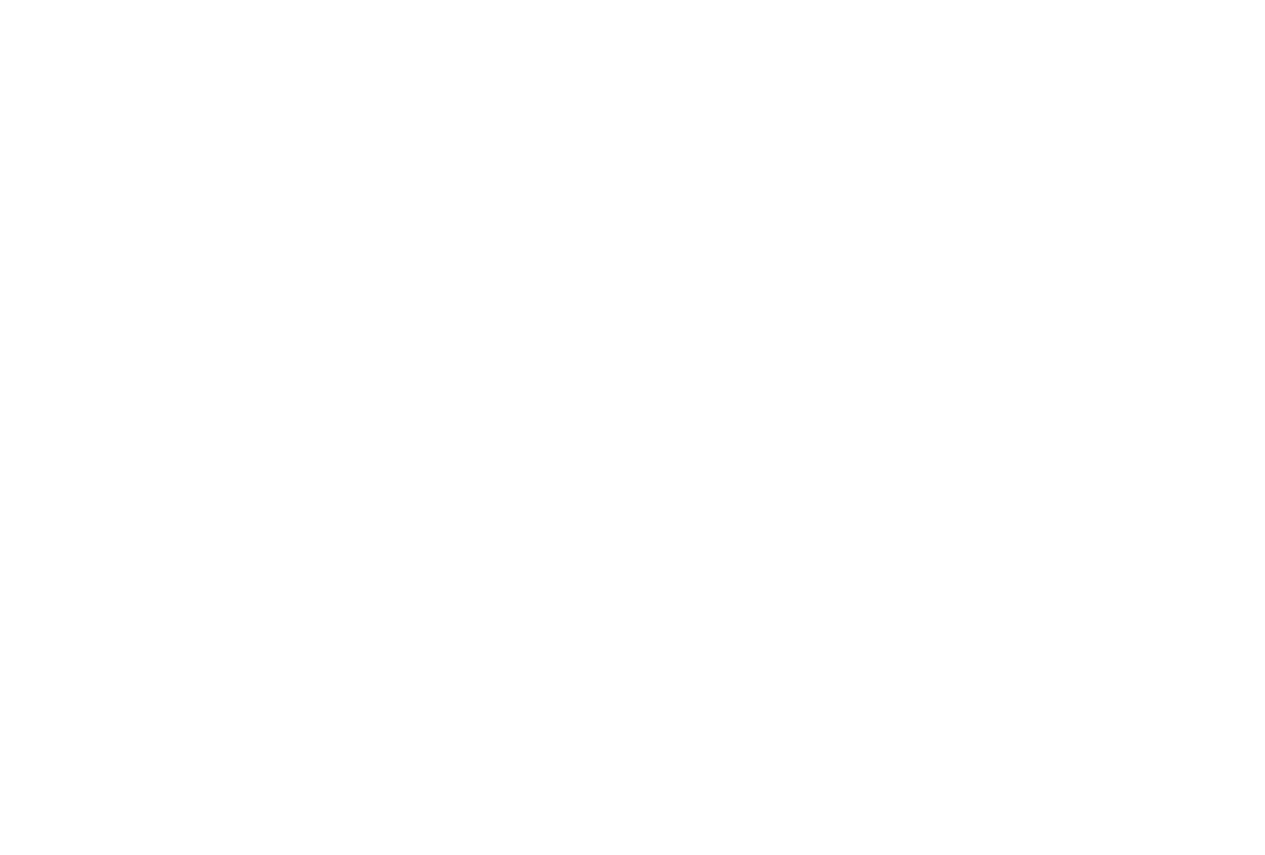 scroll, scrollTop: 0, scrollLeft: 0, axis: both 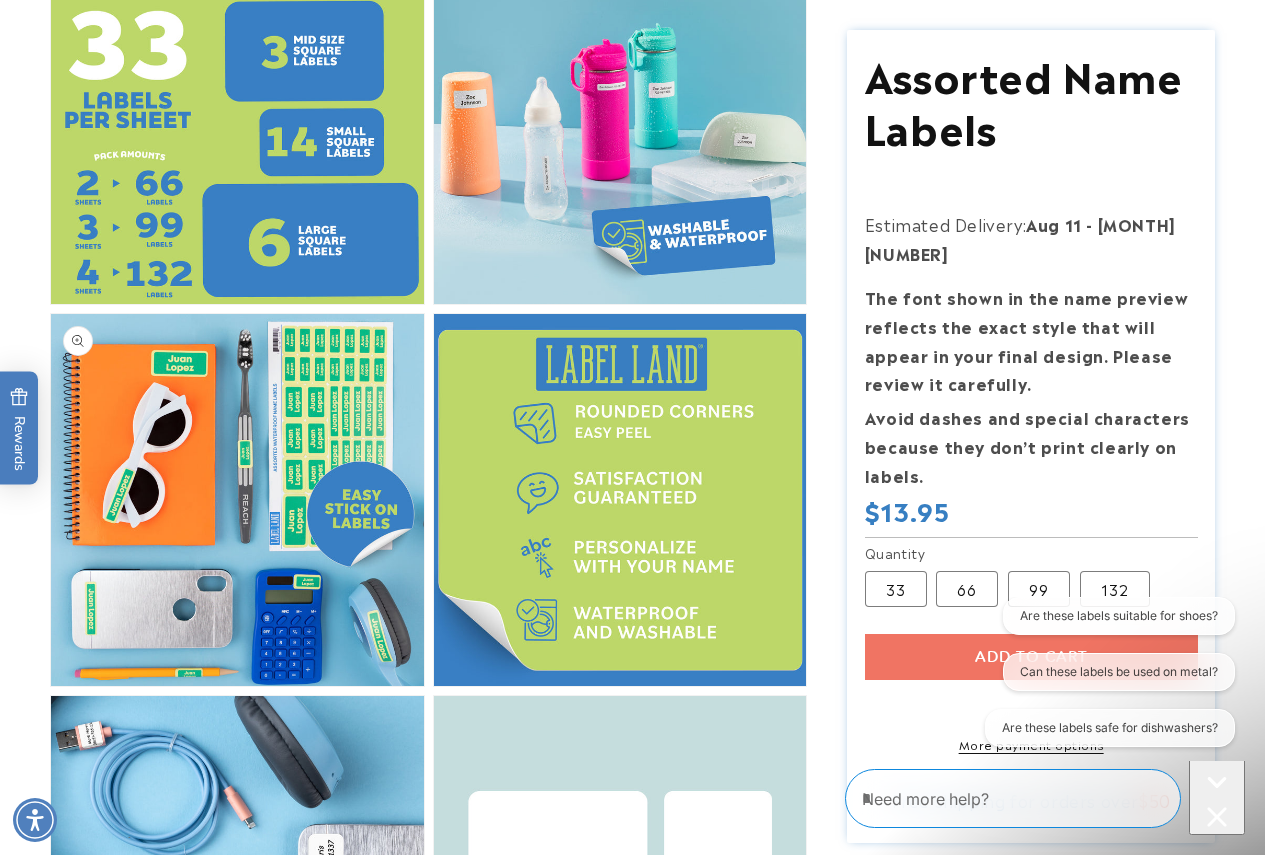 click on "Open media 4 in modal" at bounding box center (51, 686) 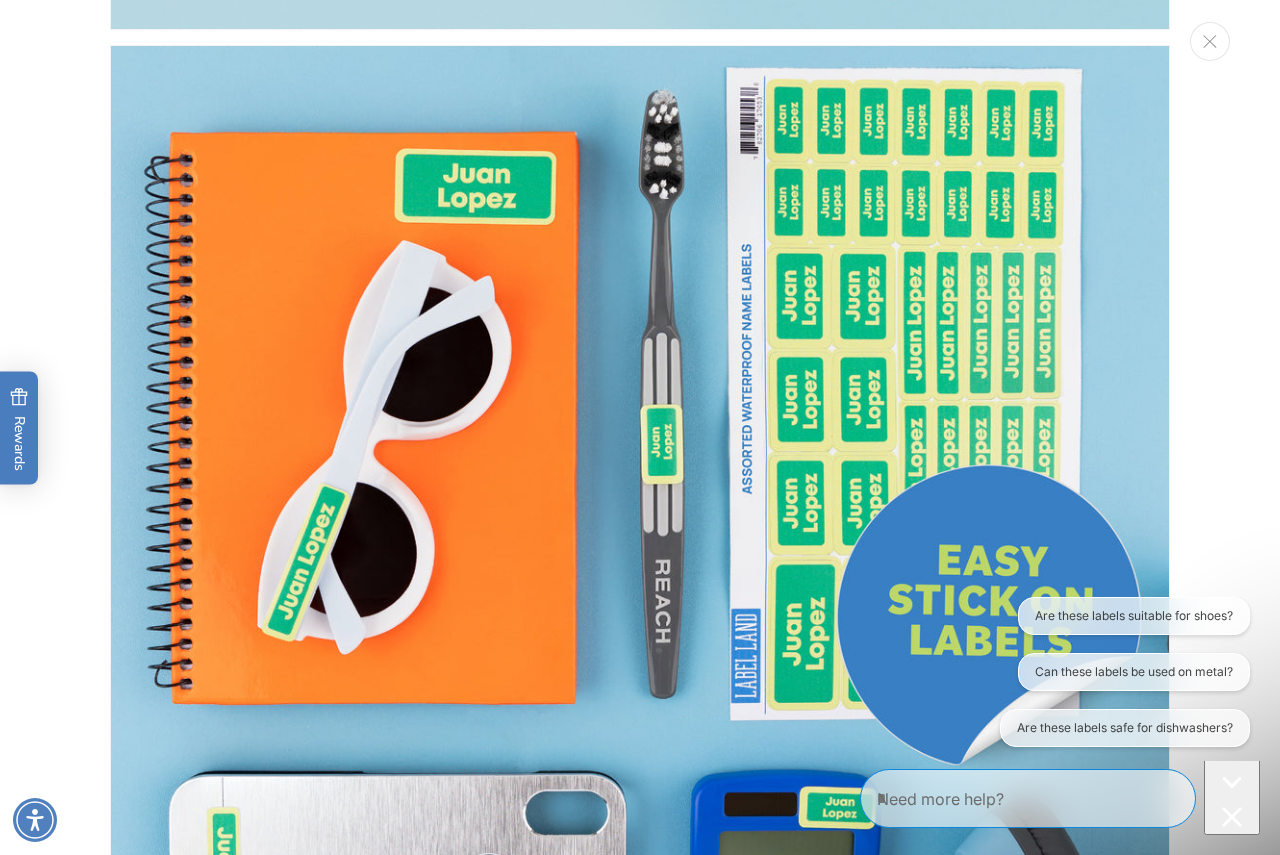 click at bounding box center [640, 575] 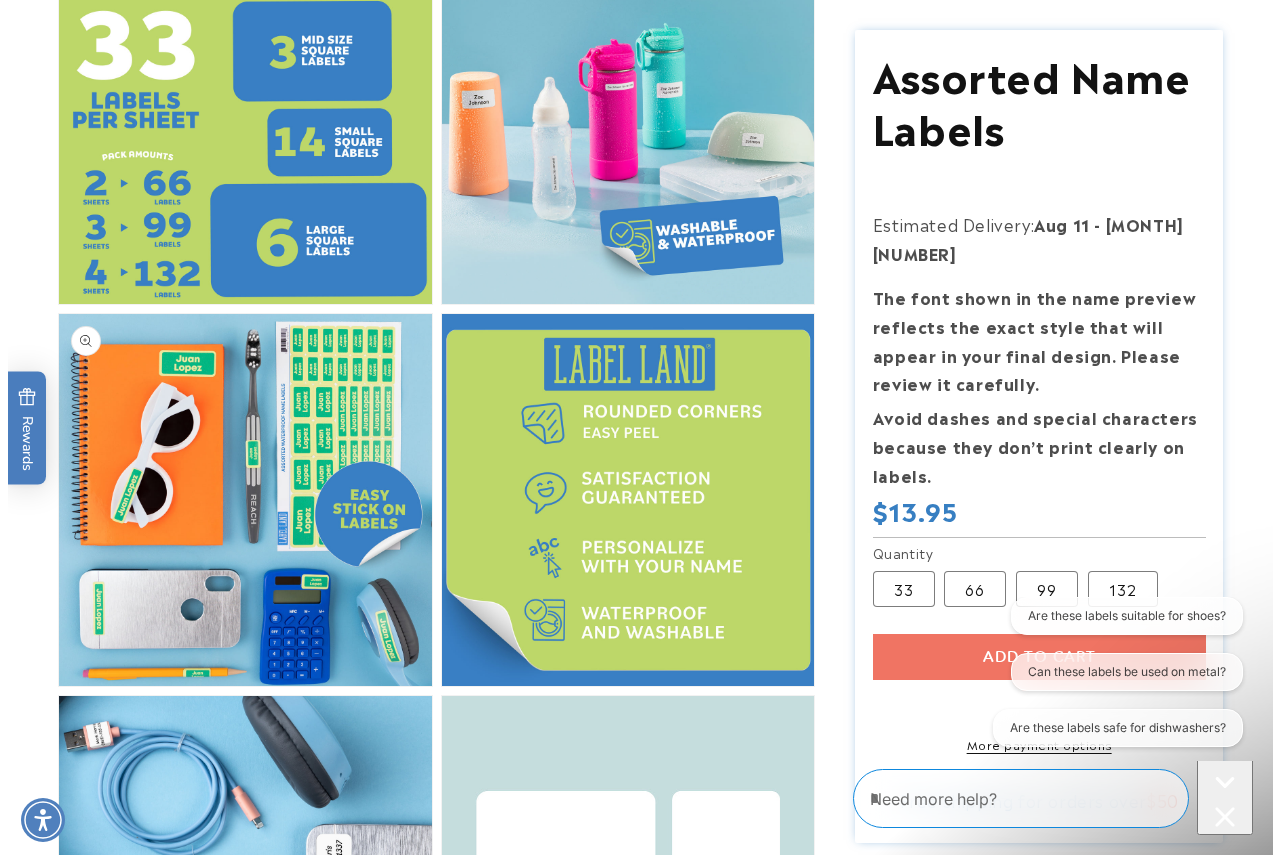 scroll, scrollTop: 3155, scrollLeft: 0, axis: vertical 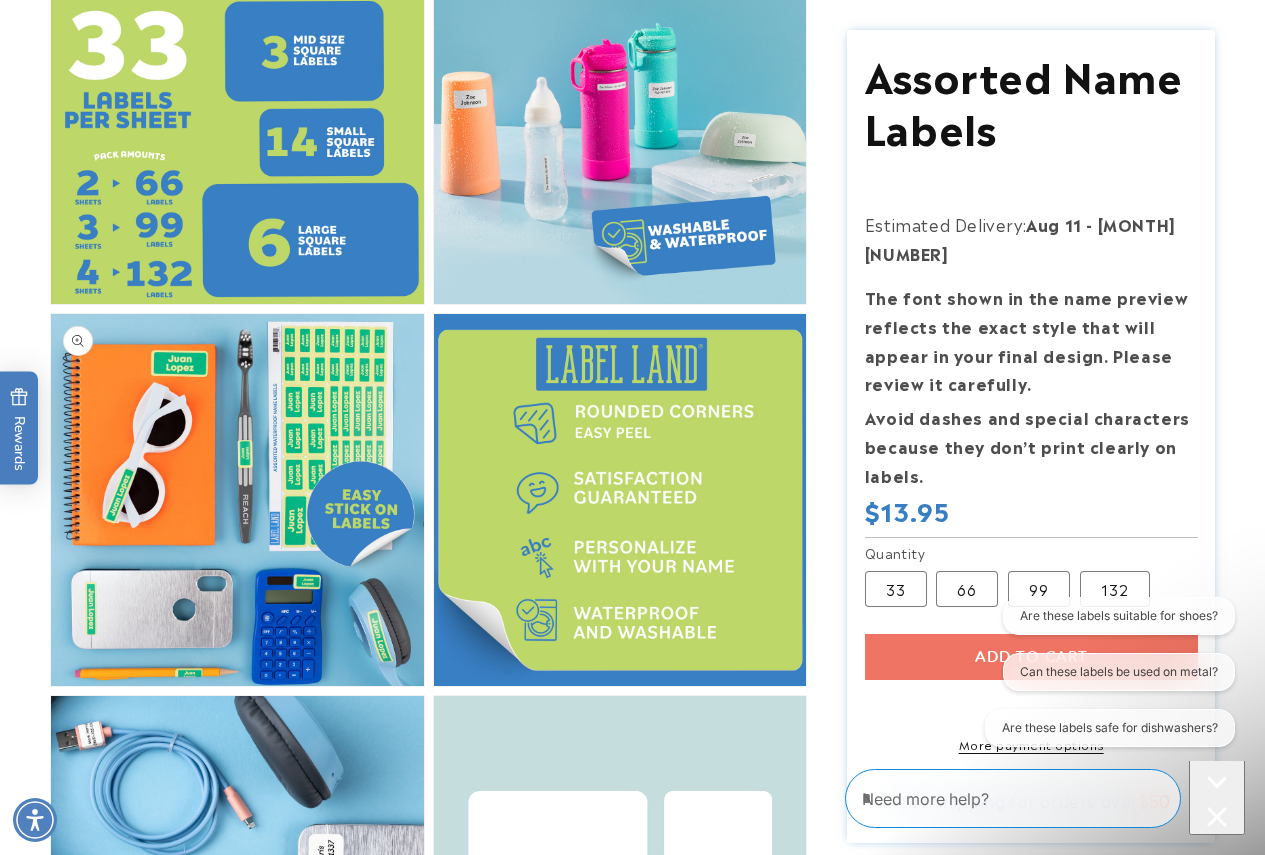 click on "Open media 4 in modal" at bounding box center [51, 686] 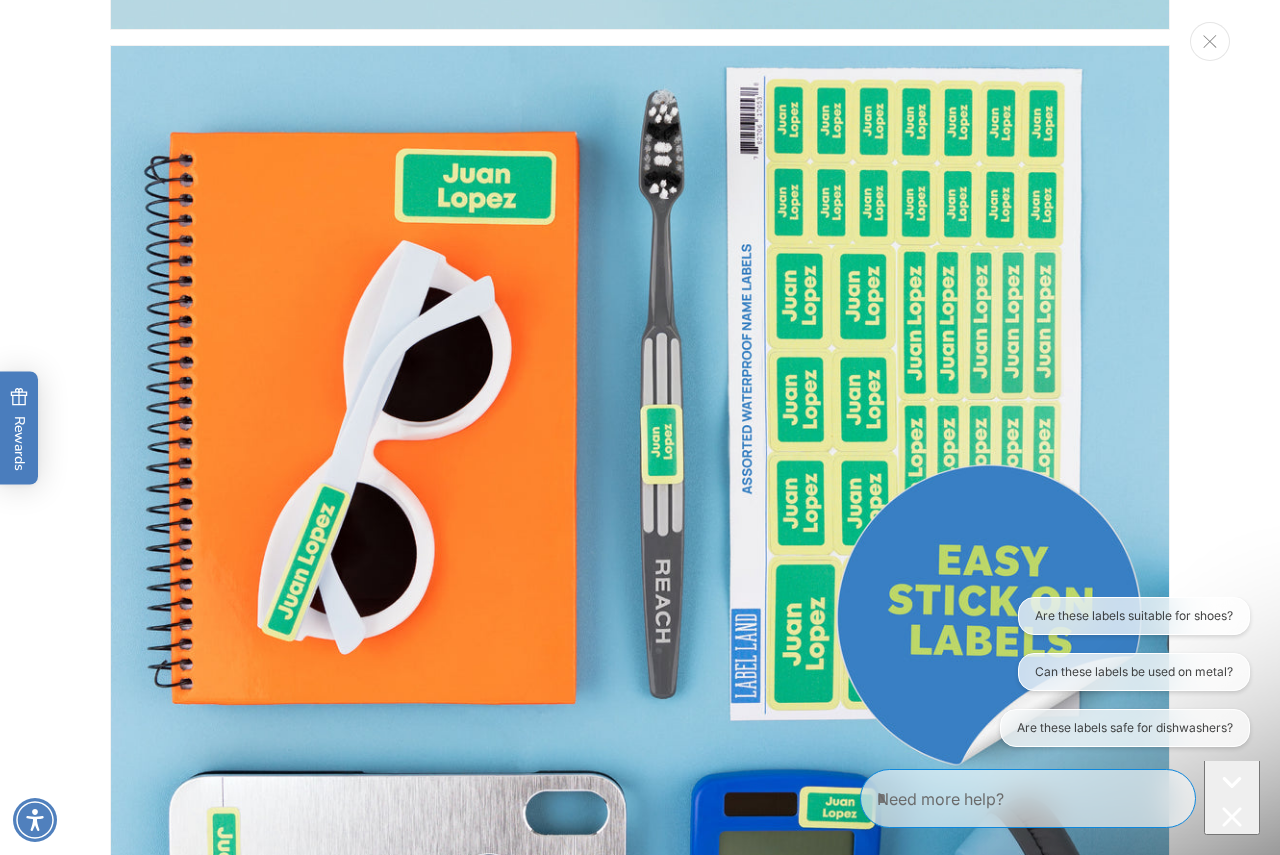 click at bounding box center (640, 575) 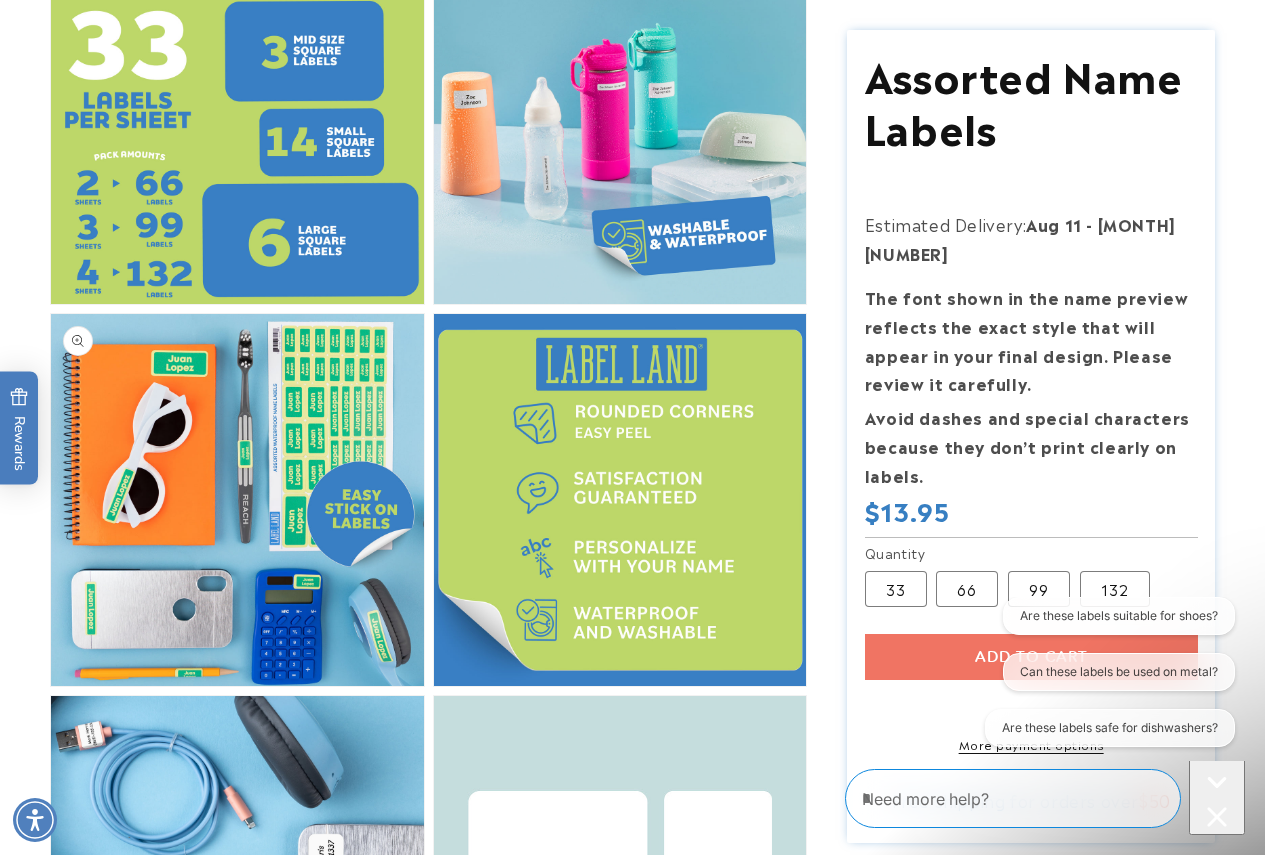 click on "Open media 4 in modal" at bounding box center [51, 686] 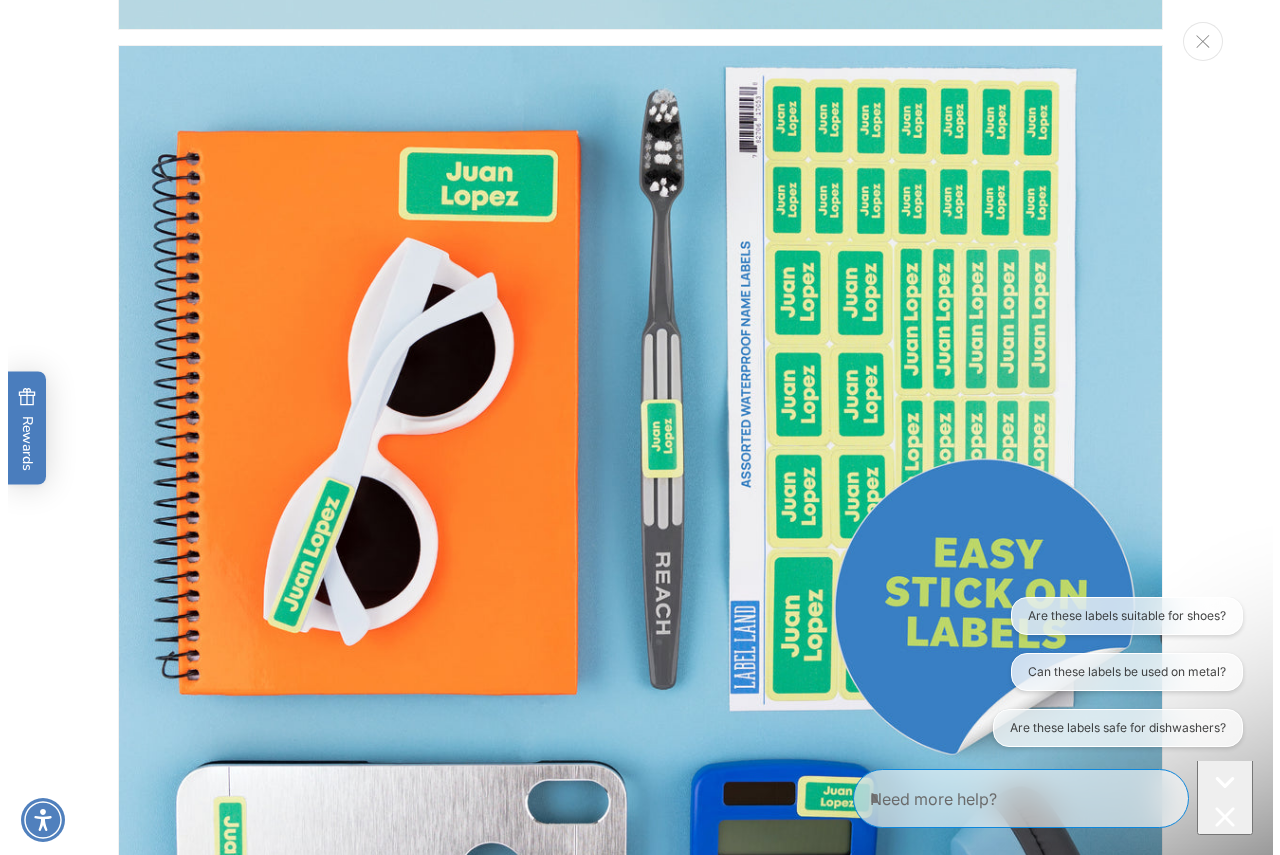 scroll, scrollTop: 3200, scrollLeft: 0, axis: vertical 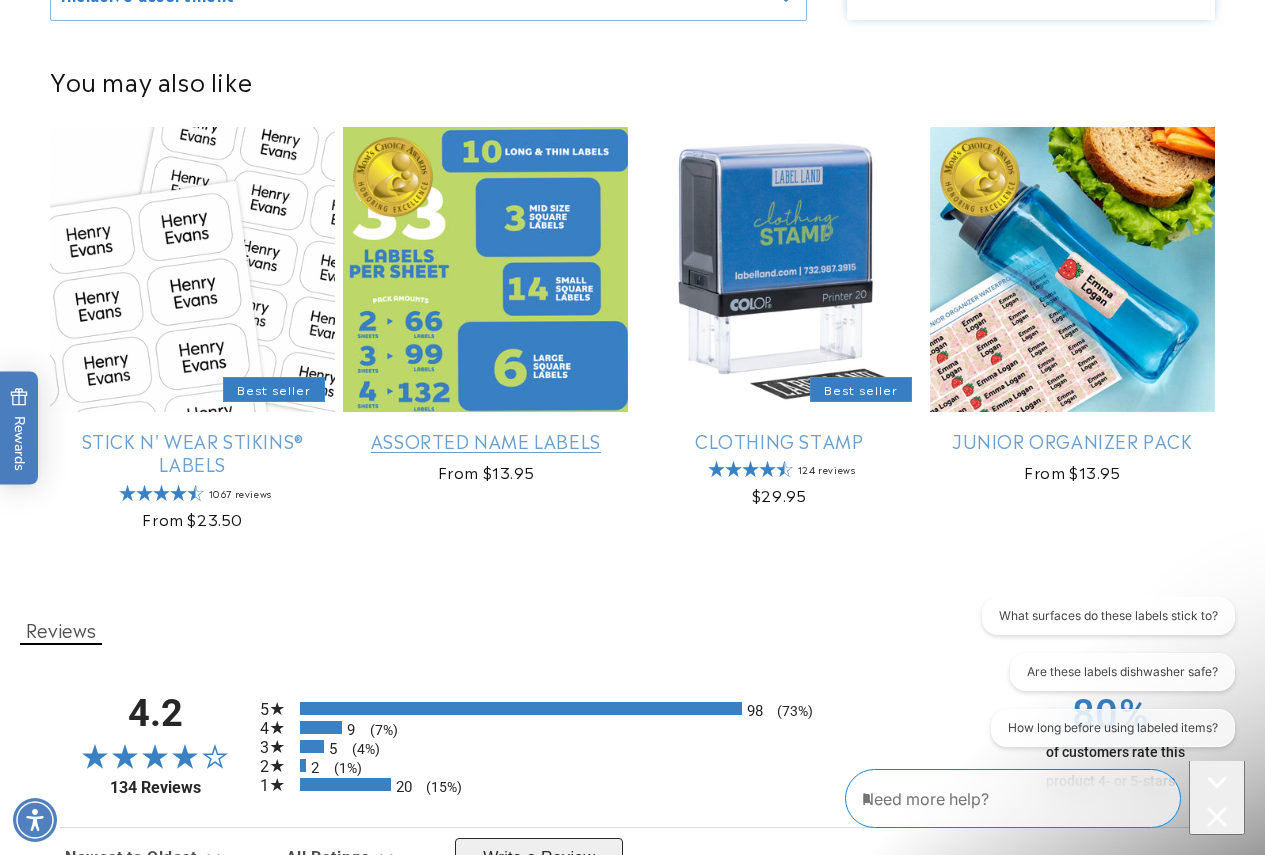 click on "Assorted Name Labels" at bounding box center [485, 440] 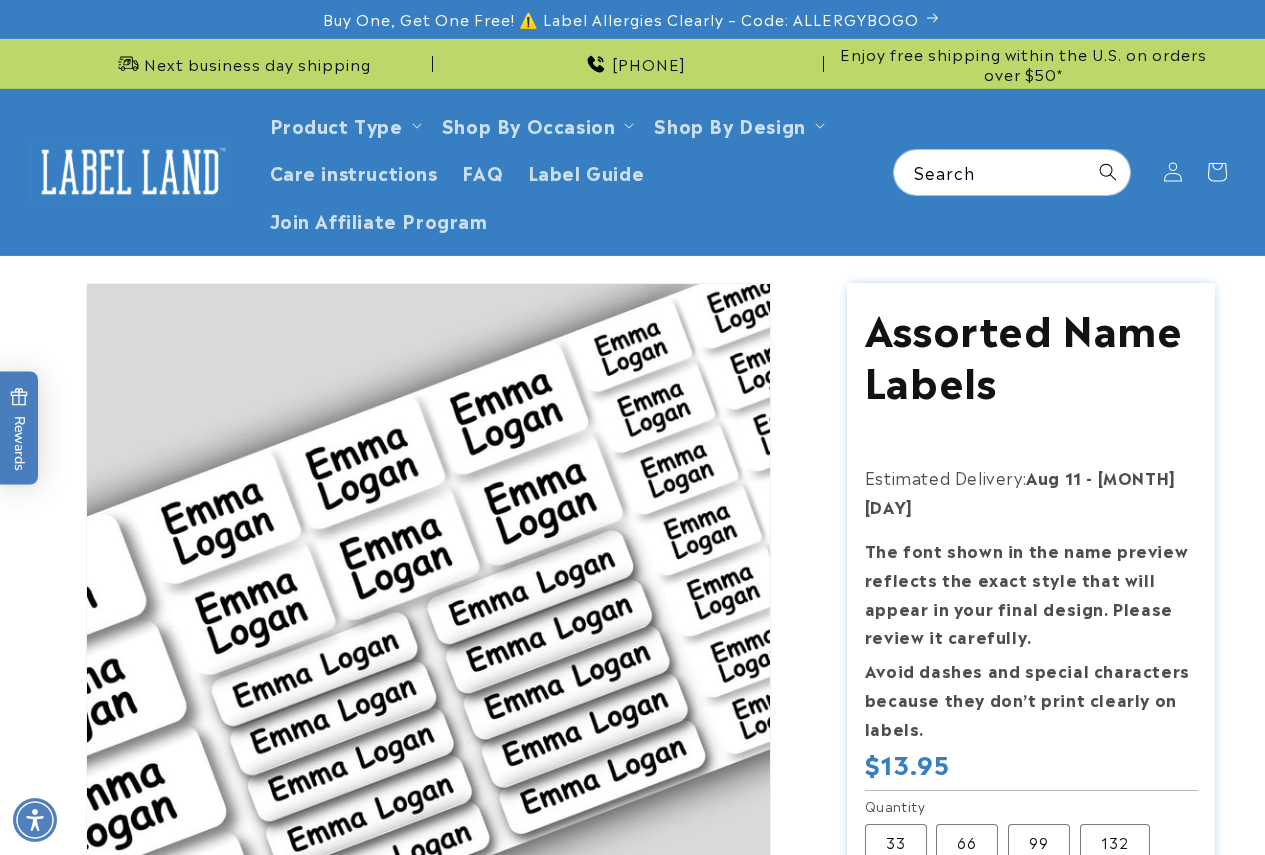 scroll, scrollTop: 0, scrollLeft: 0, axis: both 